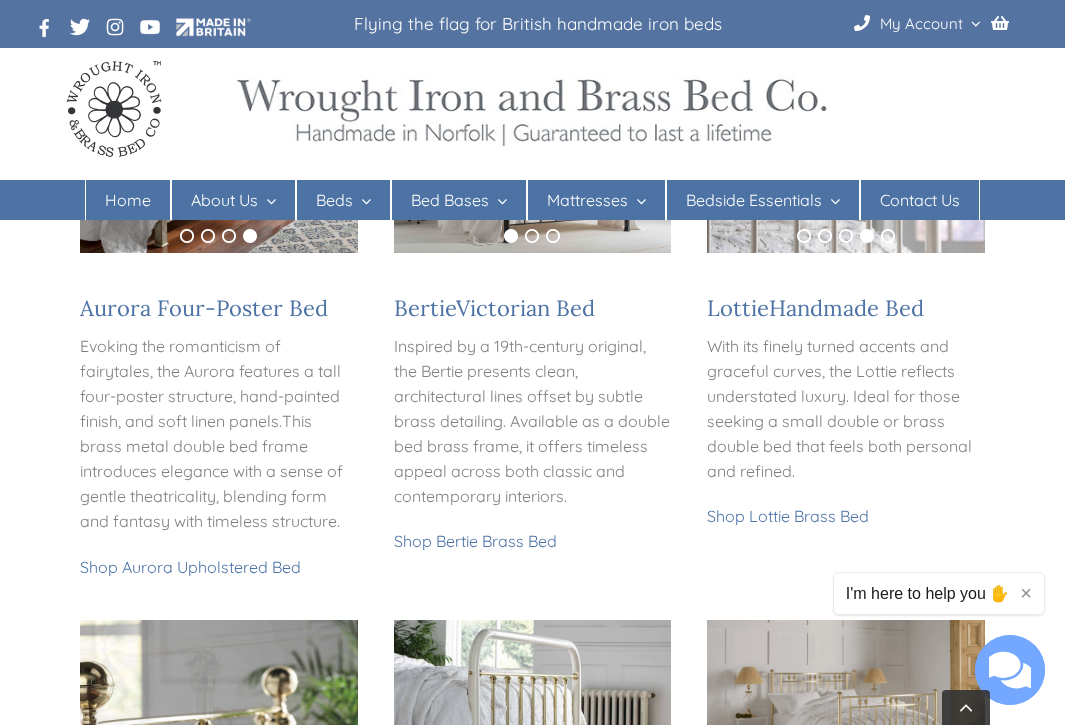 scroll, scrollTop: 378, scrollLeft: 0, axis: vertical 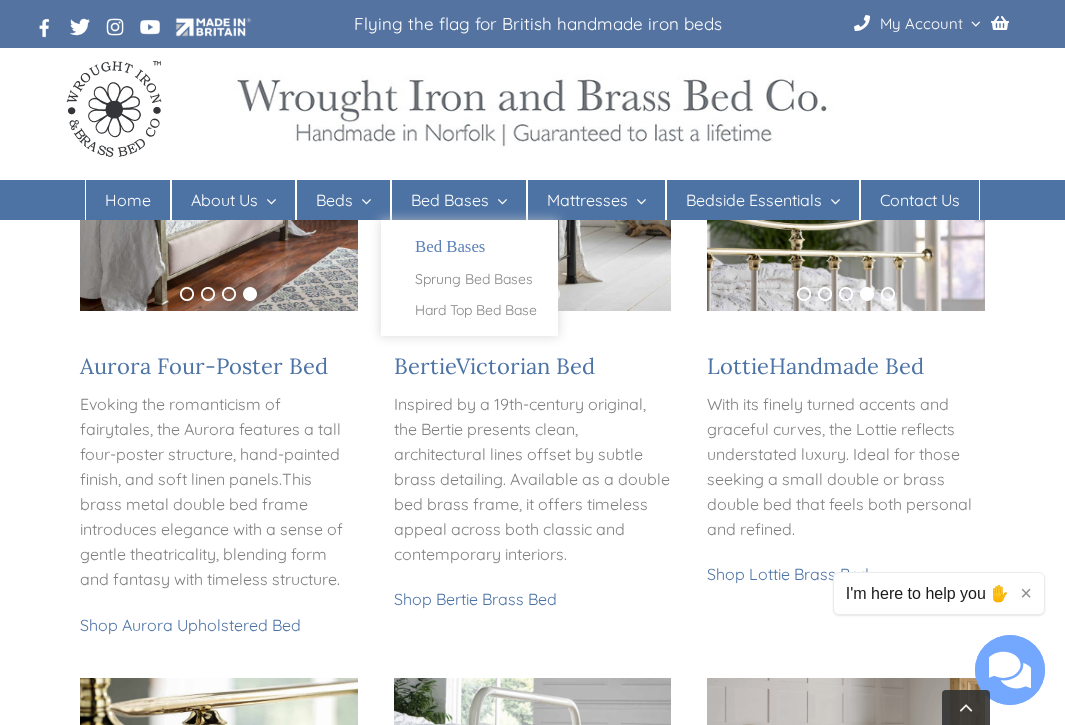 click at bounding box center [498, 201] 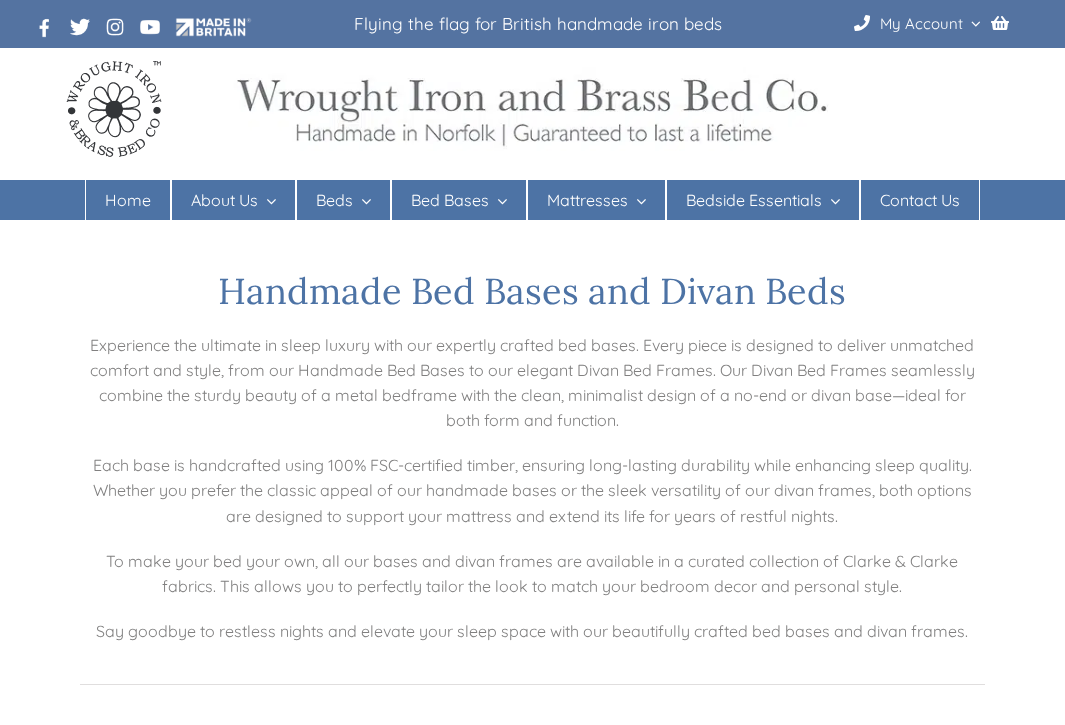 scroll, scrollTop: 0, scrollLeft: 0, axis: both 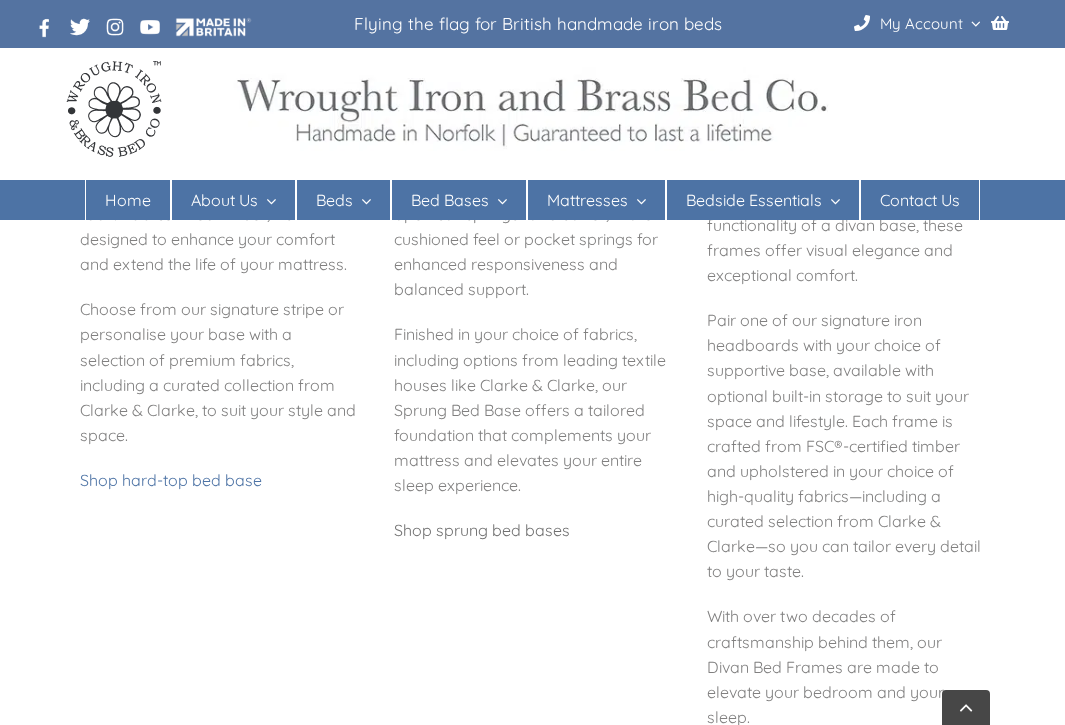click on "Shop sprung bed bases" at bounding box center [482, 530] 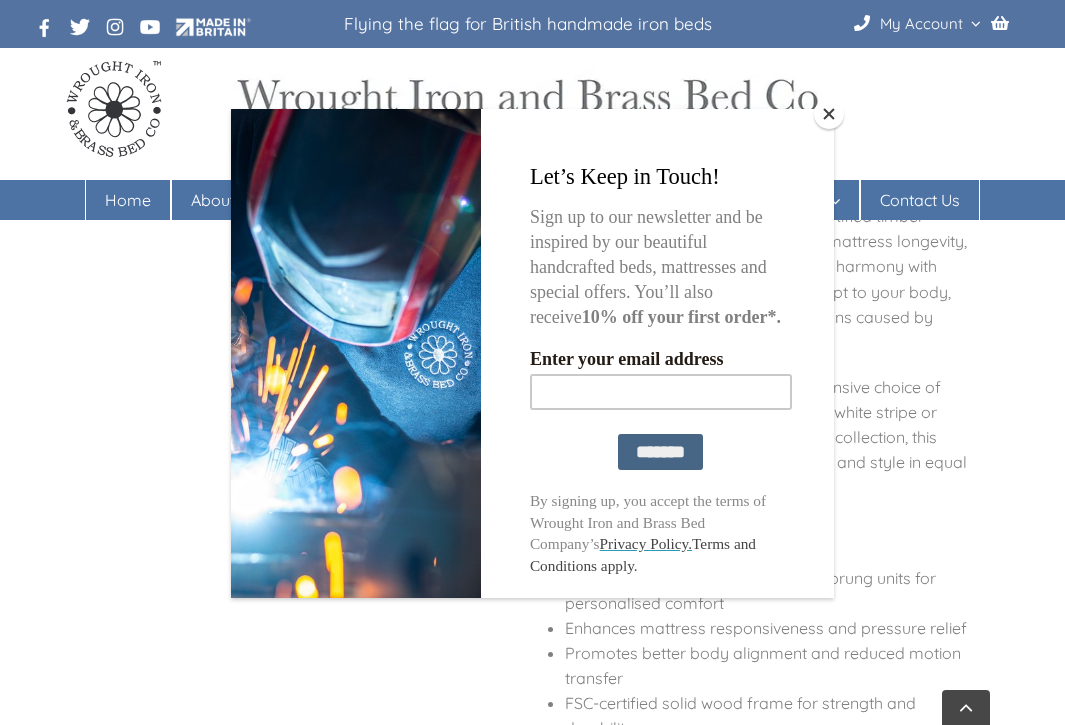scroll, scrollTop: 725, scrollLeft: 0, axis: vertical 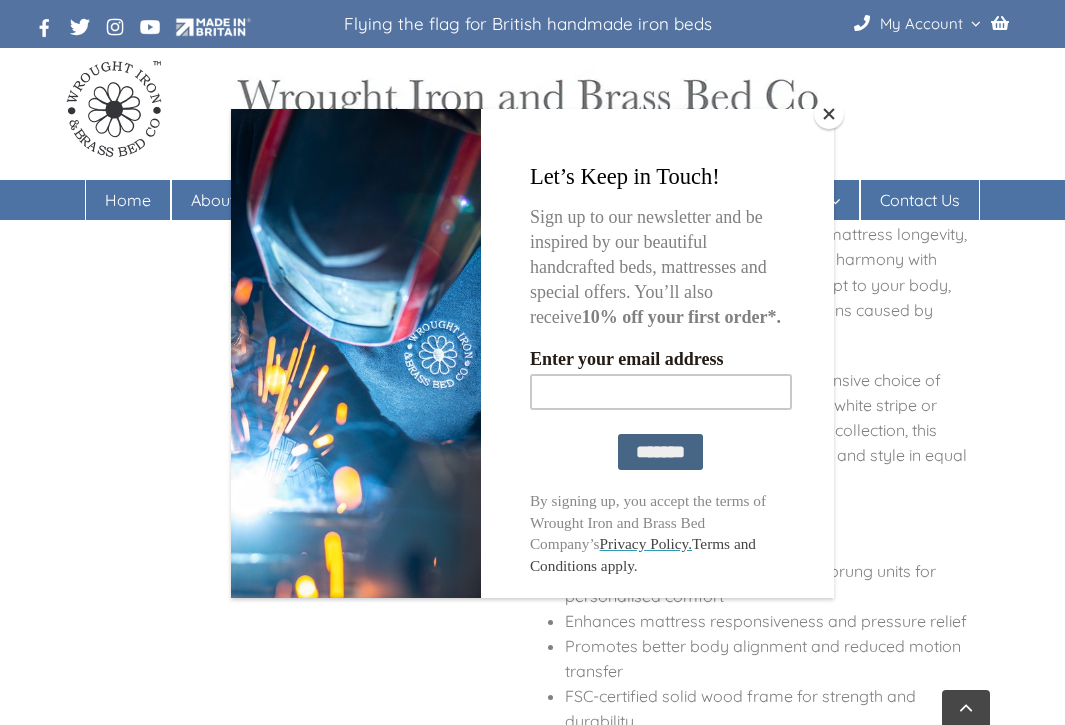 click at bounding box center (829, 114) 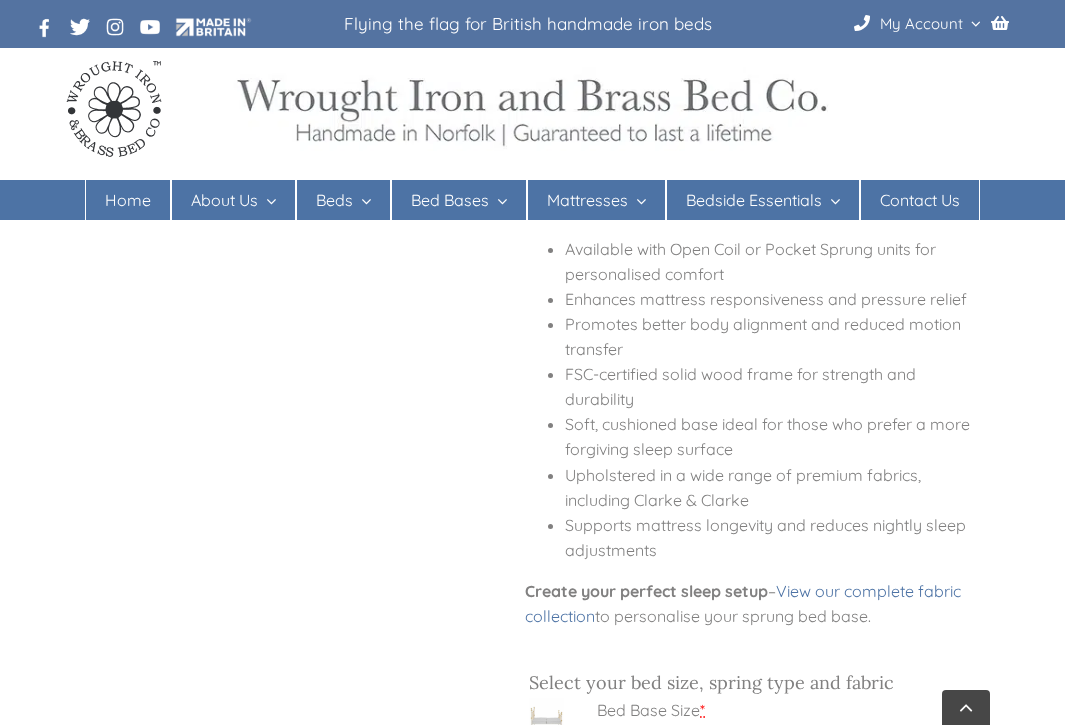 scroll, scrollTop: 761, scrollLeft: 0, axis: vertical 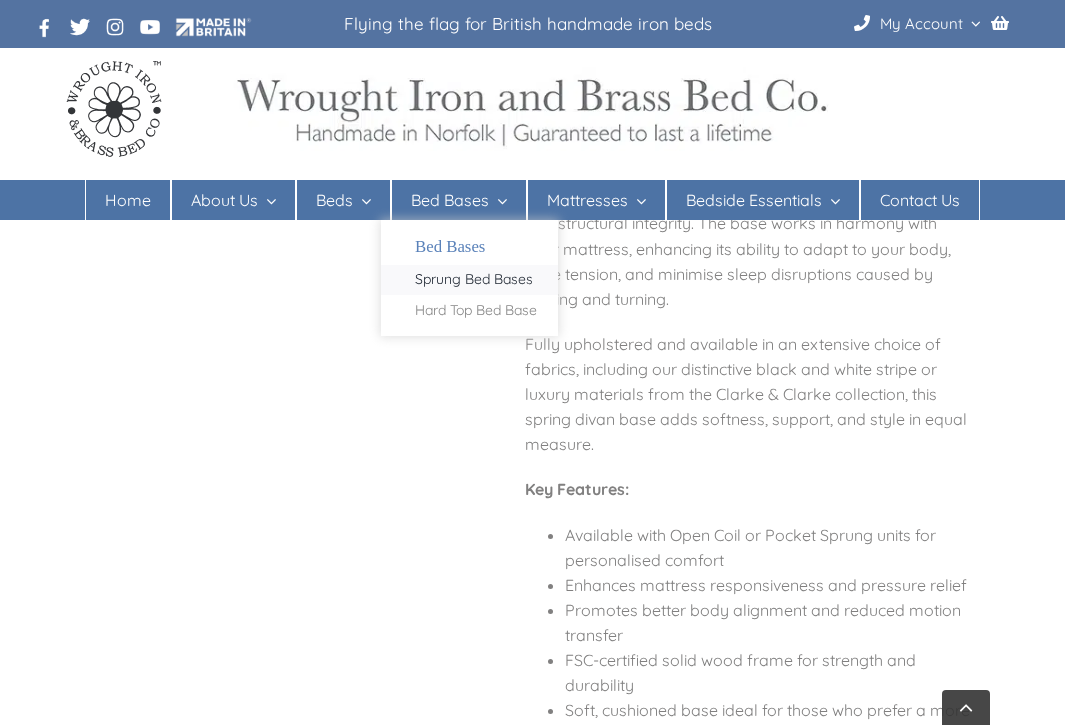click on "Sprung Bed Bases" at bounding box center [474, 280] 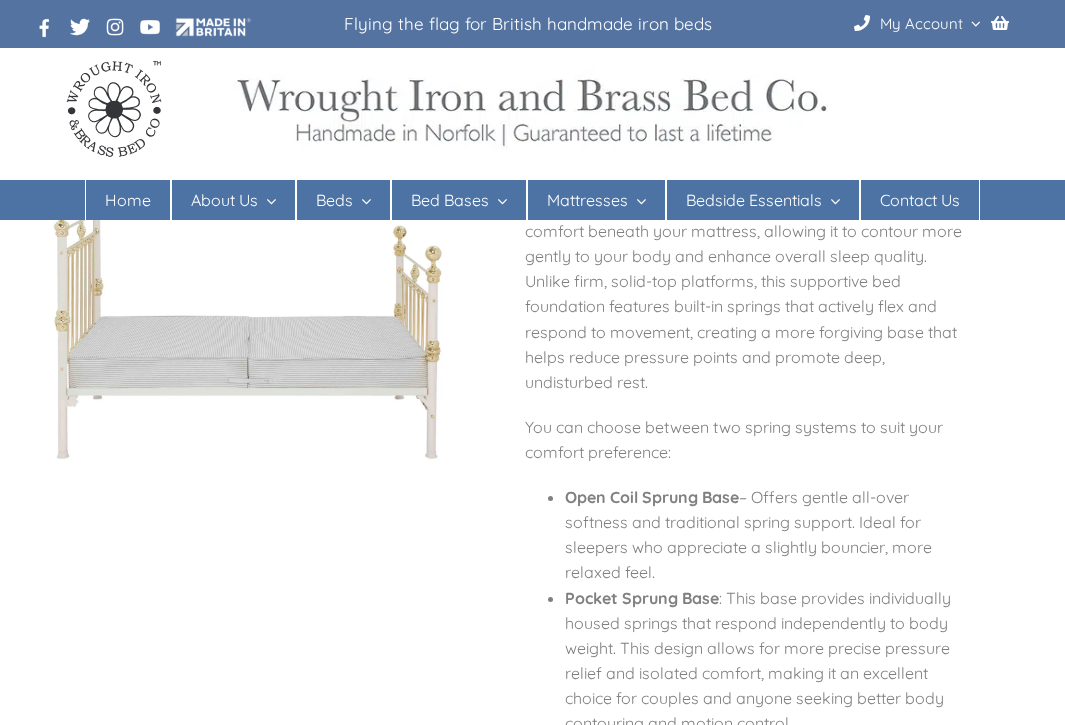 scroll, scrollTop: 0, scrollLeft: 0, axis: both 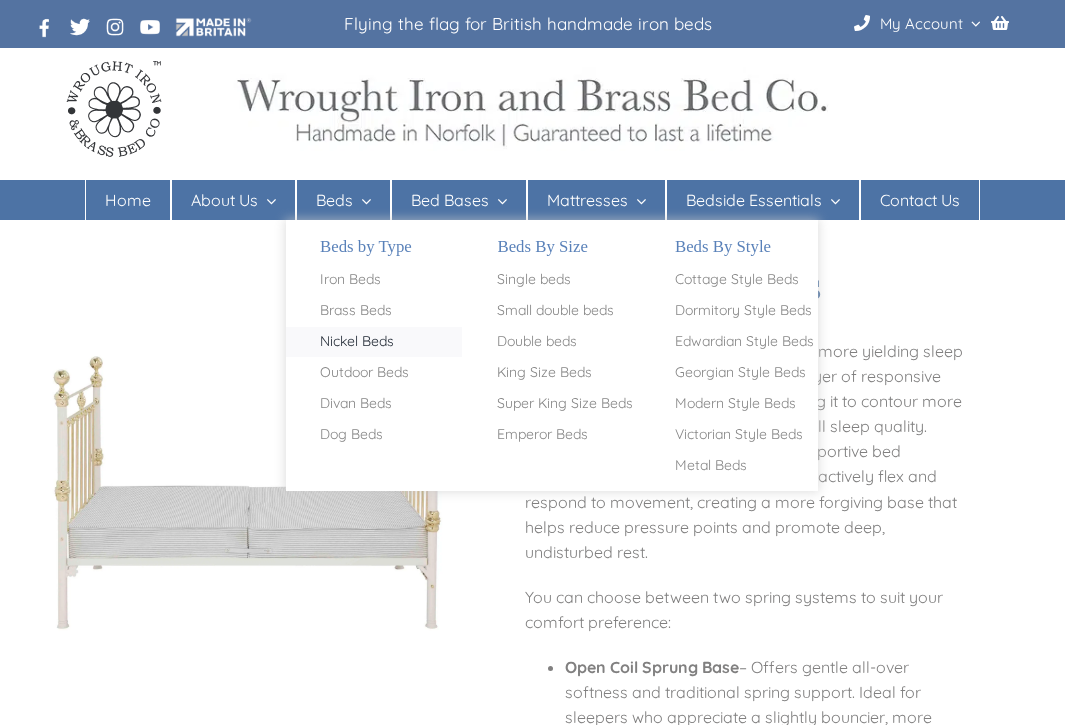 click on "Nickel Beds" at bounding box center (357, 342) 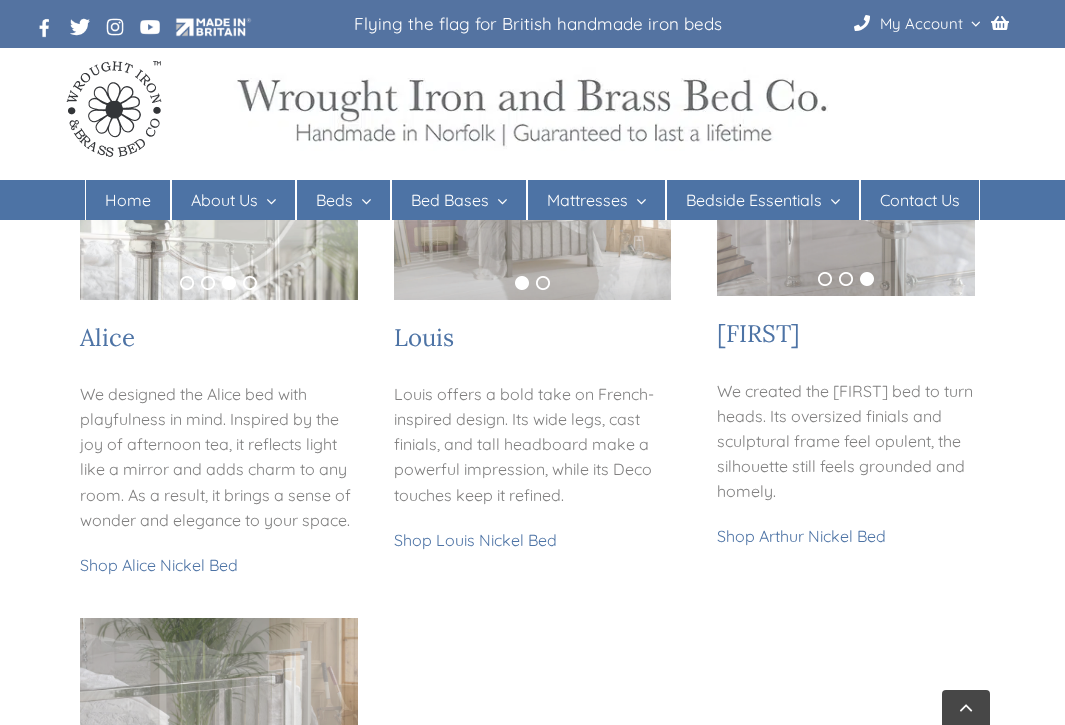 scroll, scrollTop: 460, scrollLeft: 0, axis: vertical 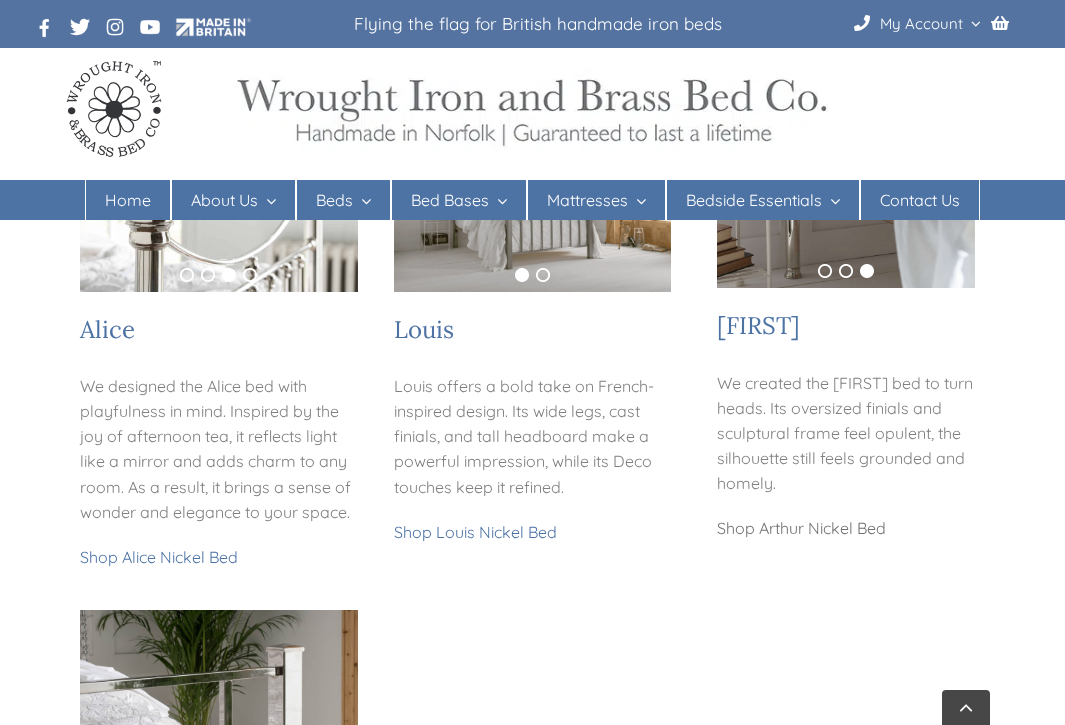 click on "Shop Arthur Nickel Bed" at bounding box center (801, 528) 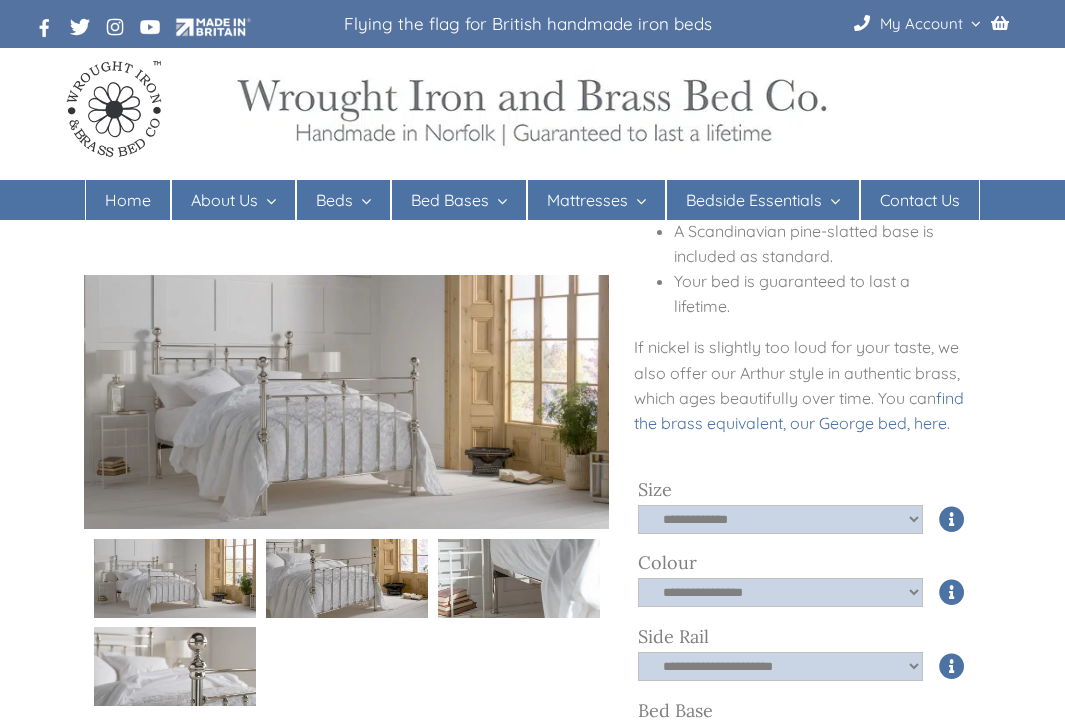 scroll, scrollTop: 667, scrollLeft: 0, axis: vertical 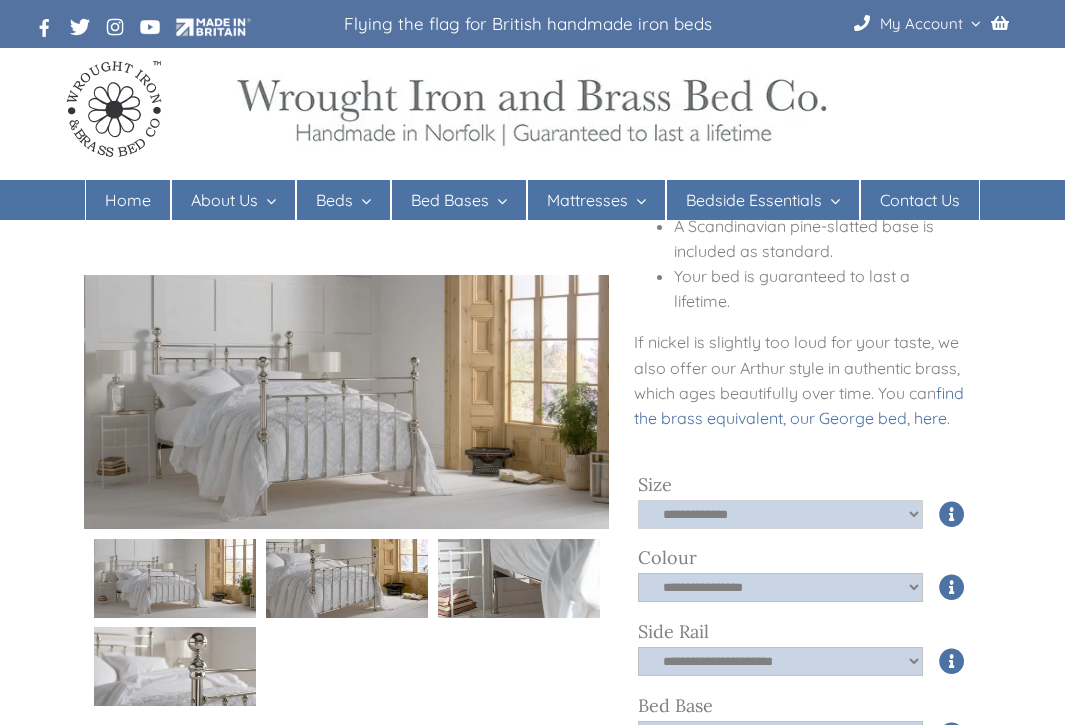 click on "**********" 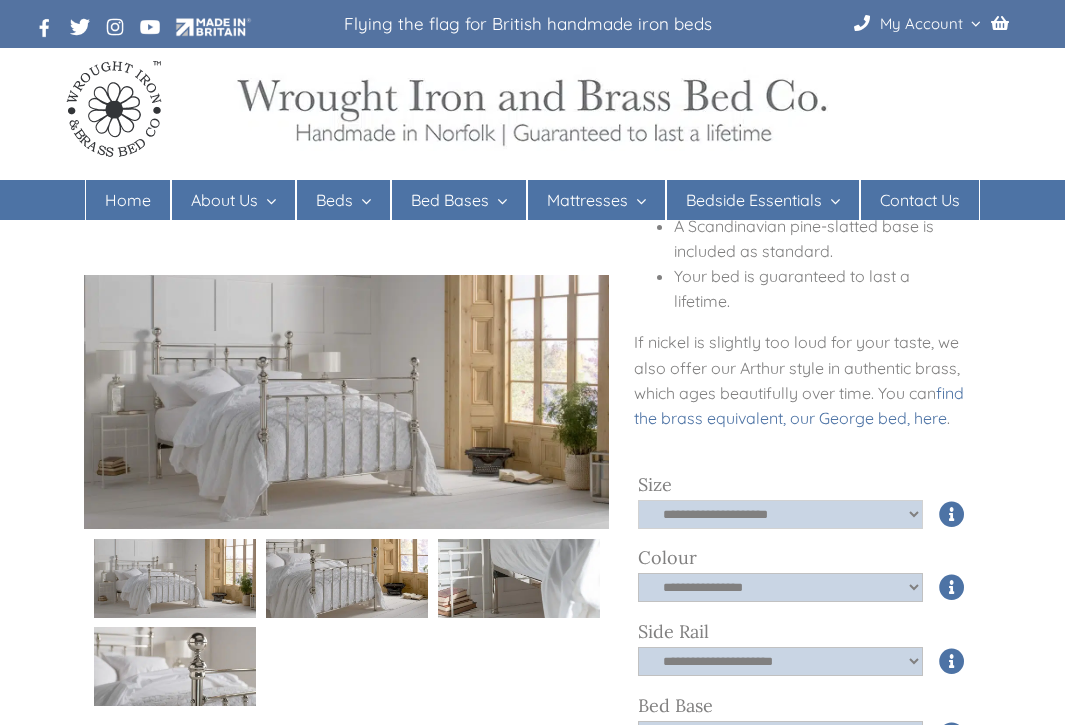 click on "**********" 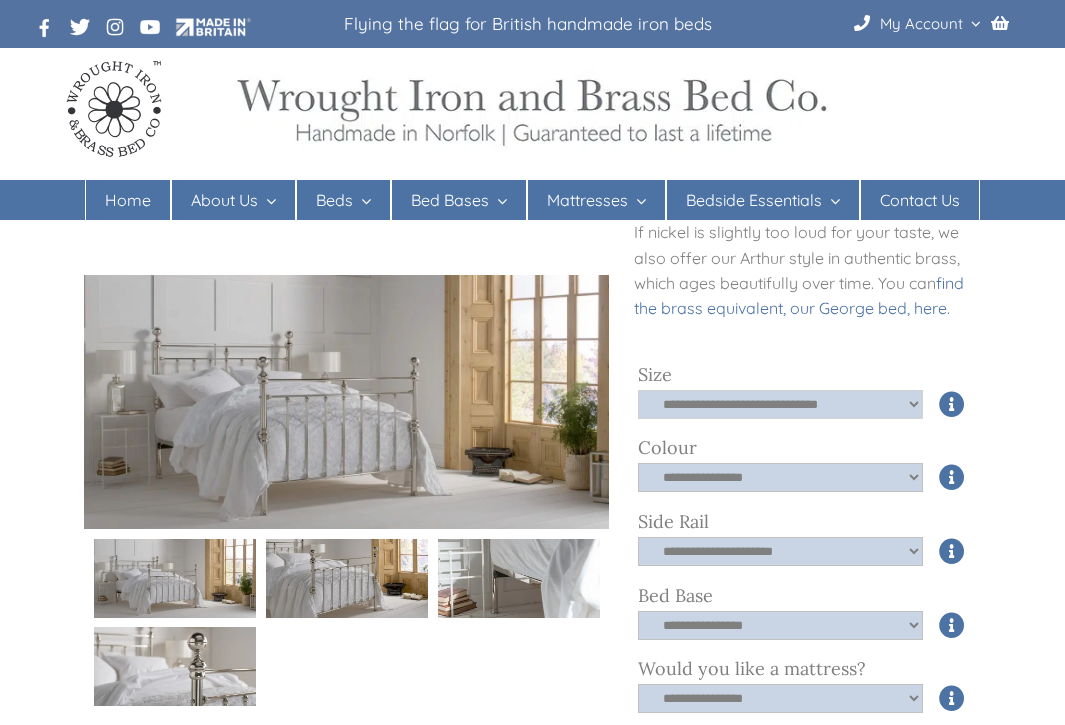 scroll, scrollTop: 783, scrollLeft: 0, axis: vertical 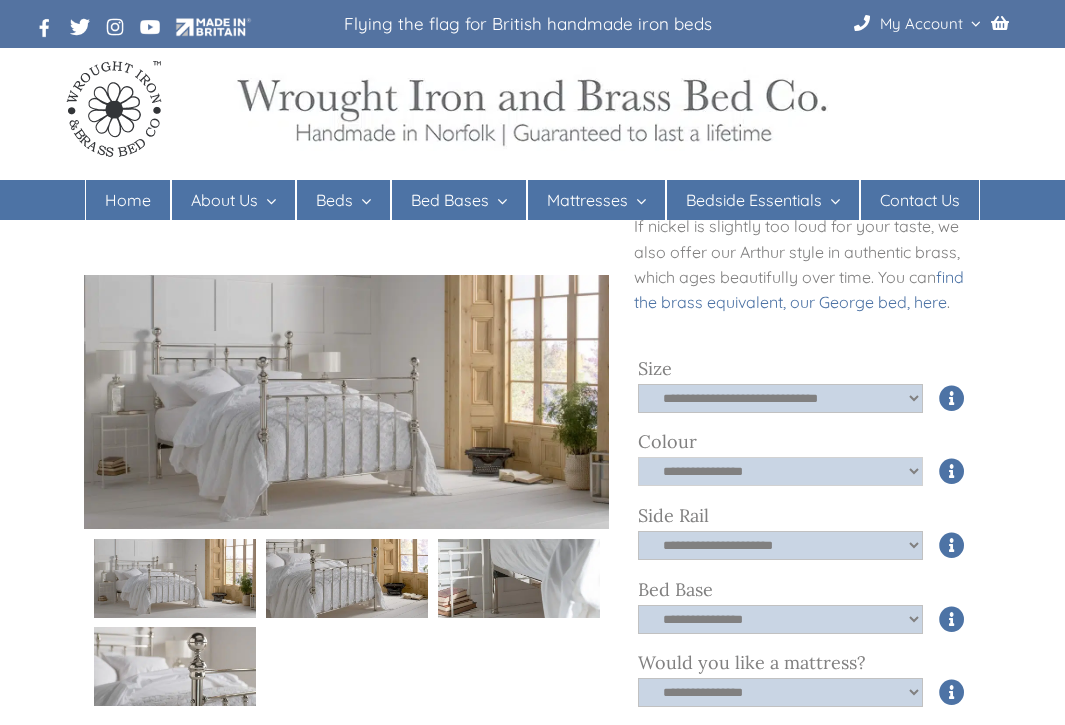 click on "**********" 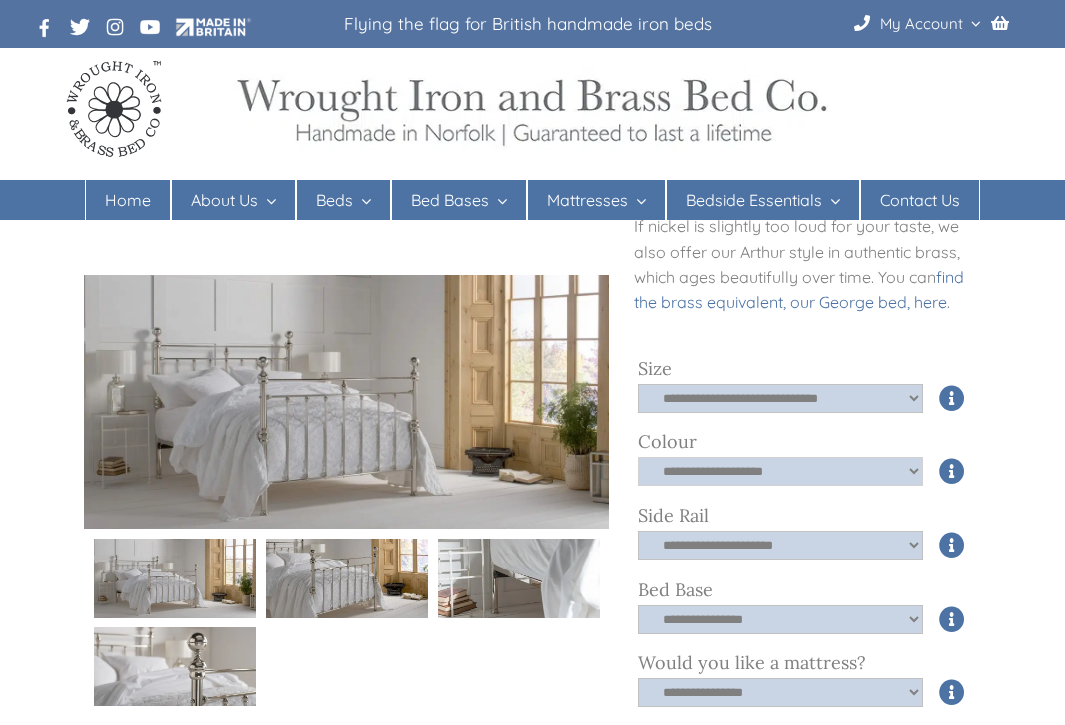 click on "**********" 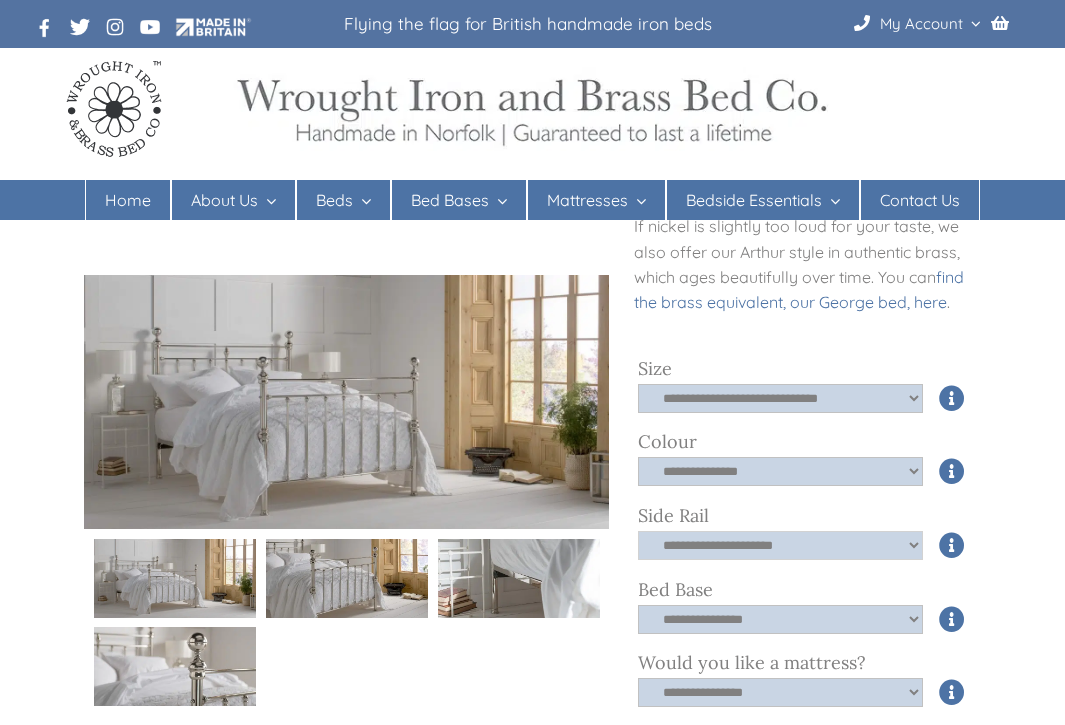 click on "**********" 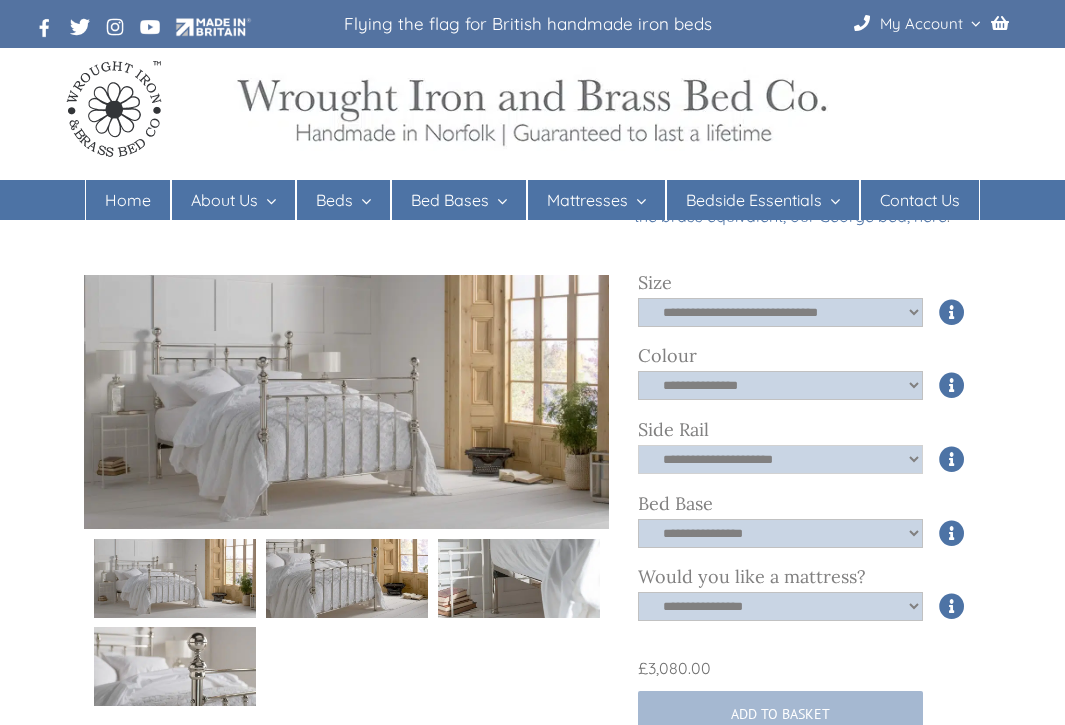 scroll, scrollTop: 877, scrollLeft: 0, axis: vertical 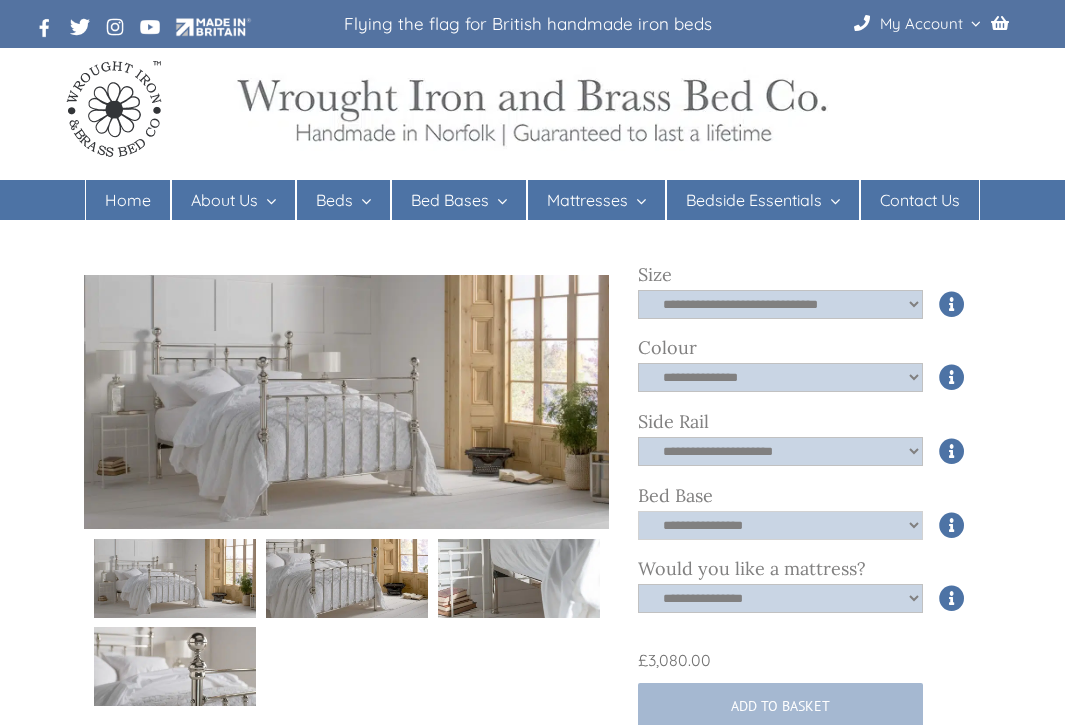 click on "**********" 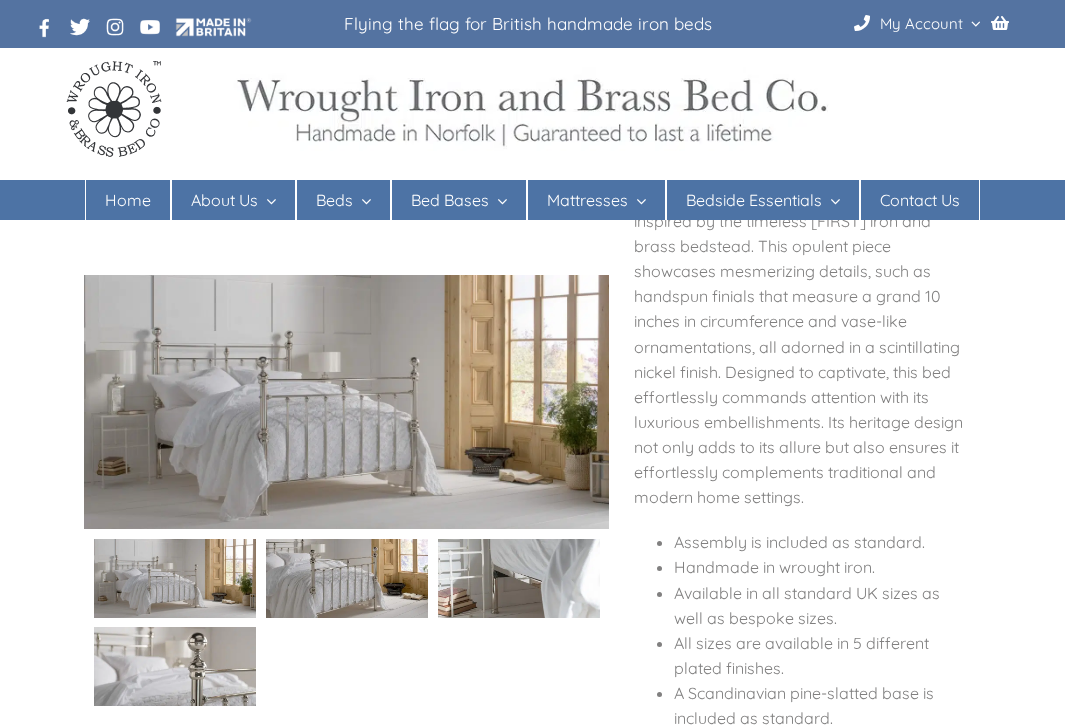 scroll, scrollTop: 0, scrollLeft: 0, axis: both 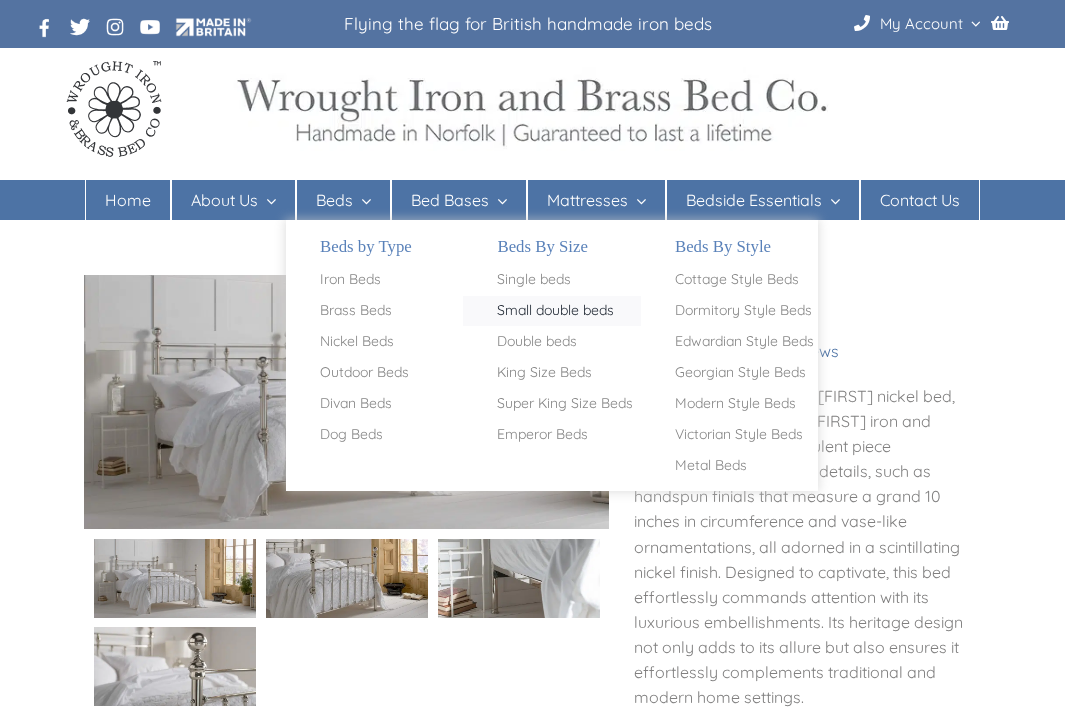 click on "Small double beds" at bounding box center (555, 311) 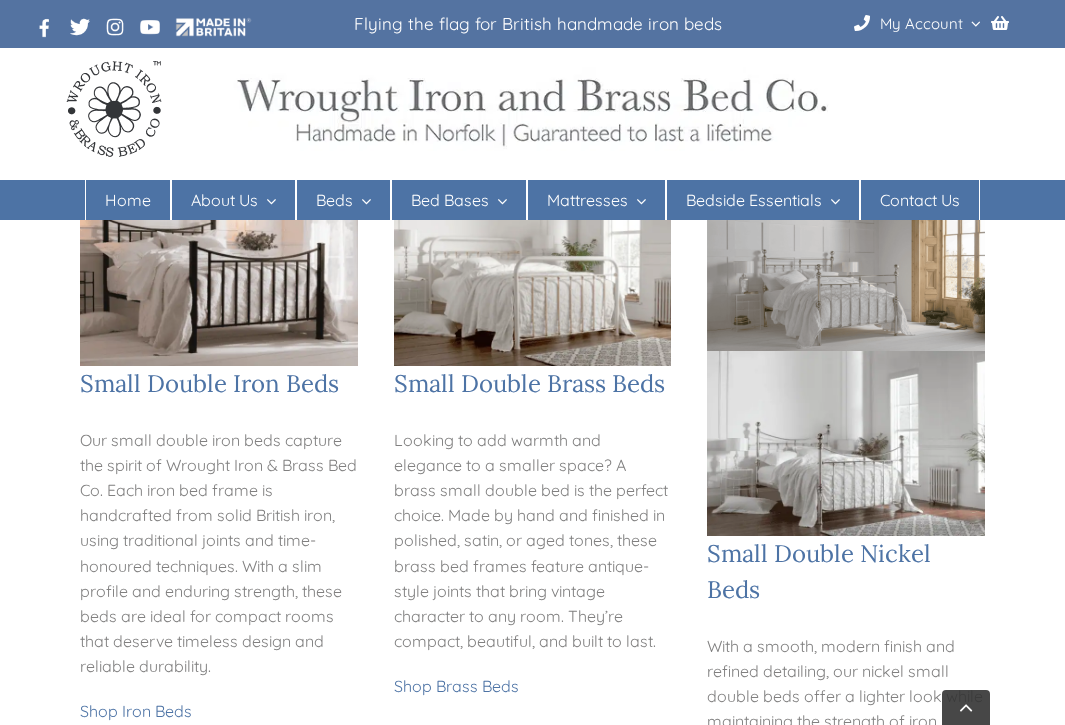 scroll, scrollTop: 965, scrollLeft: 0, axis: vertical 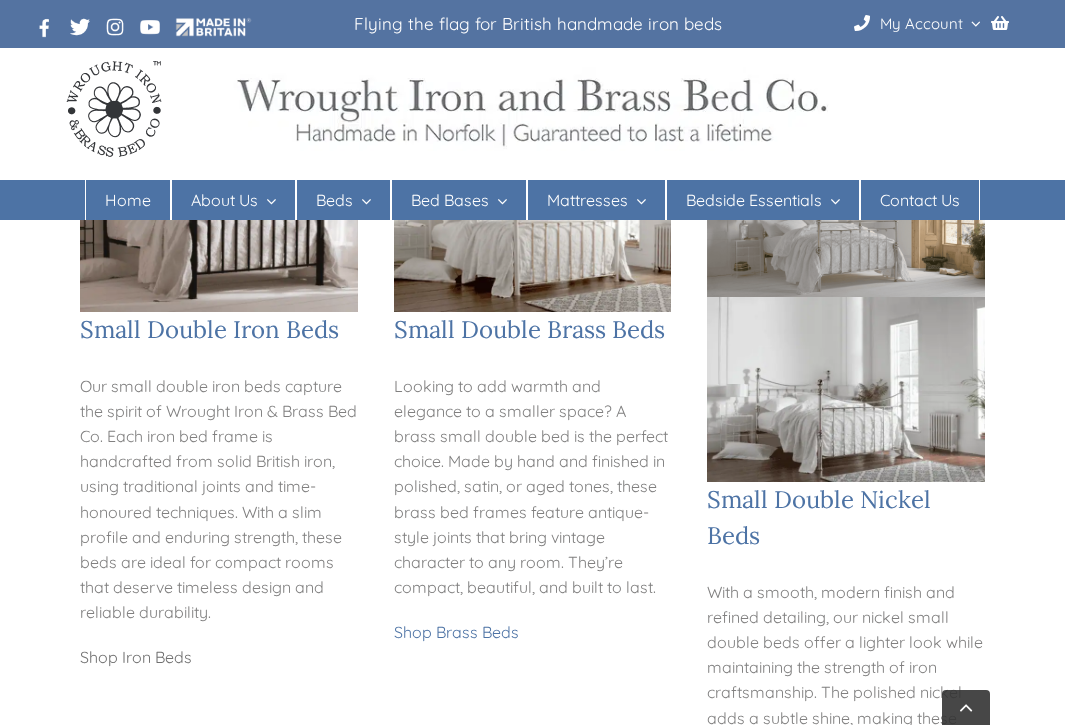 click on "Shop Iron Beds" at bounding box center [136, 657] 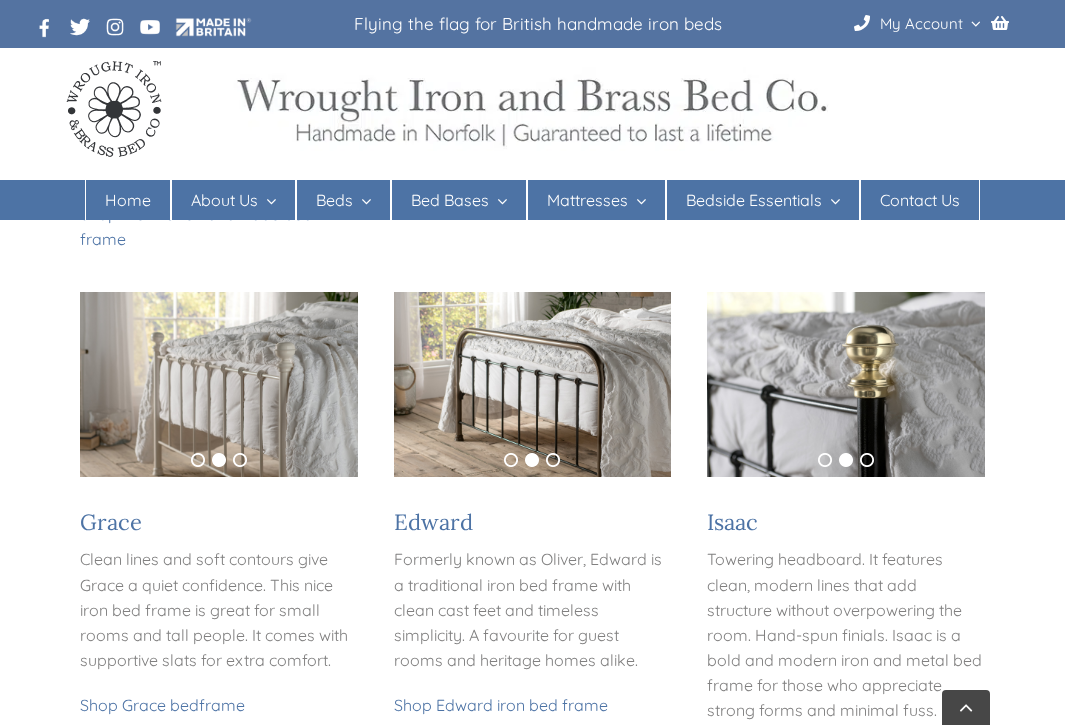 scroll, scrollTop: 937, scrollLeft: 0, axis: vertical 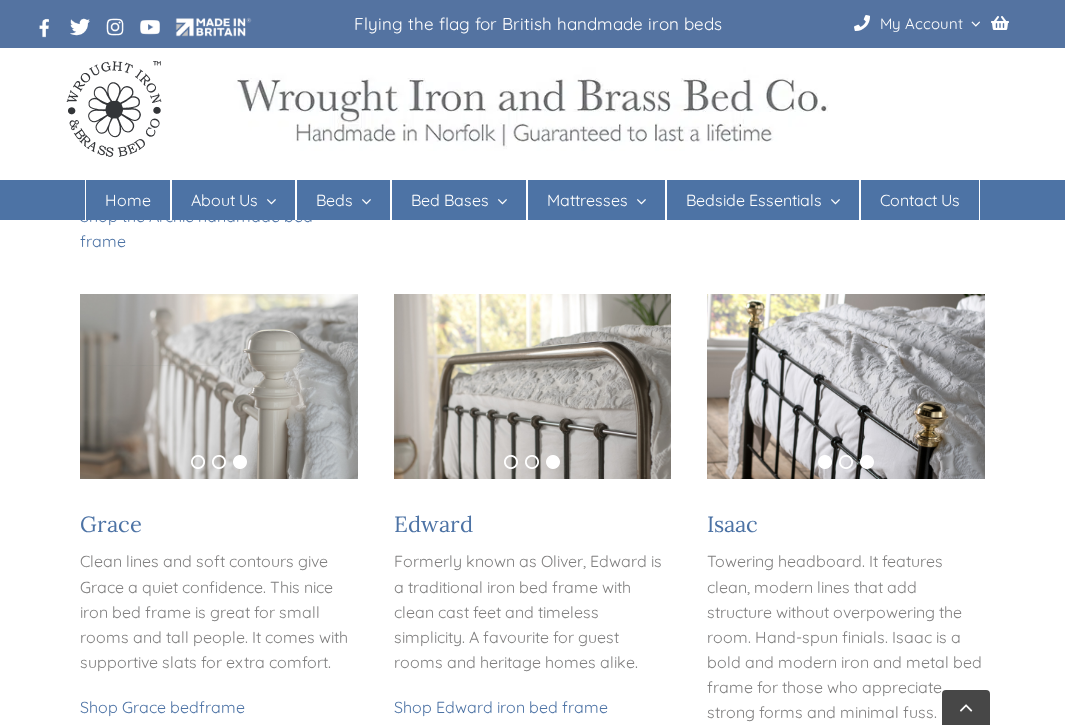 click on "1" at bounding box center (825, 462) 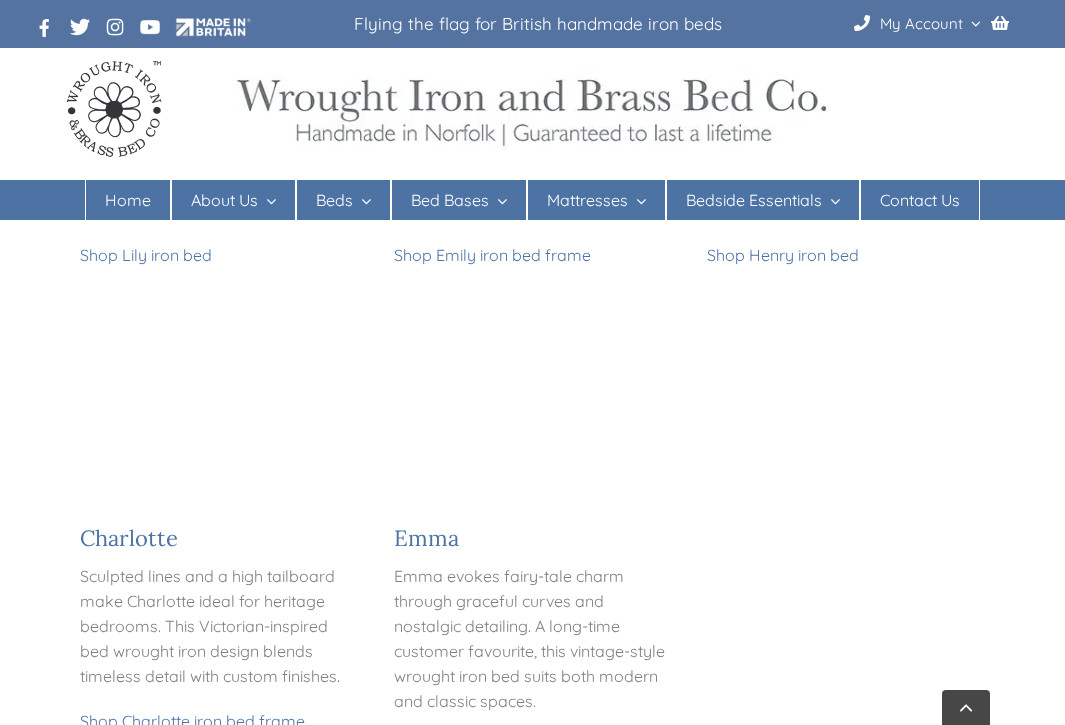scroll, scrollTop: 1904, scrollLeft: 0, axis: vertical 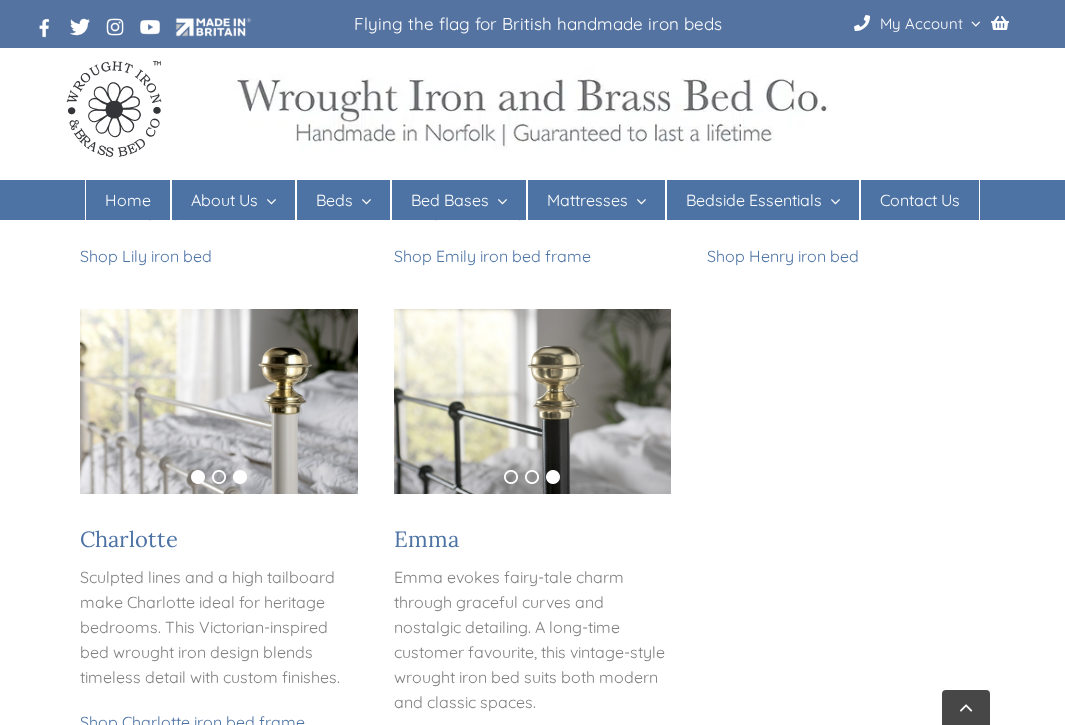 click on "1" at bounding box center (198, 477) 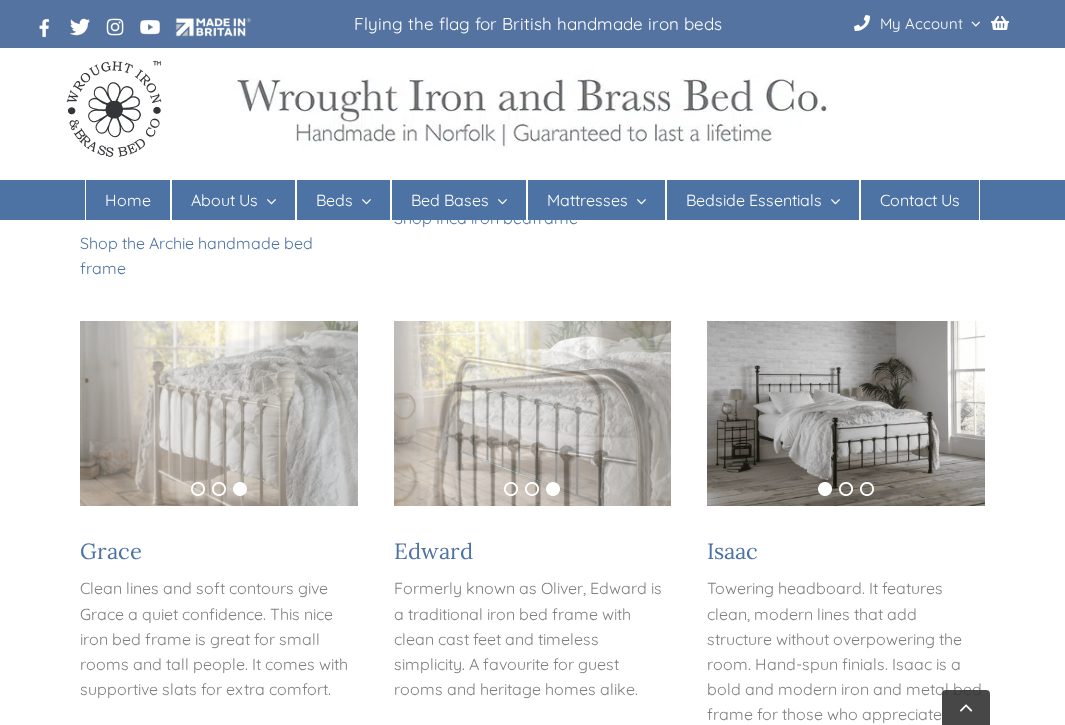 scroll, scrollTop: 909, scrollLeft: 0, axis: vertical 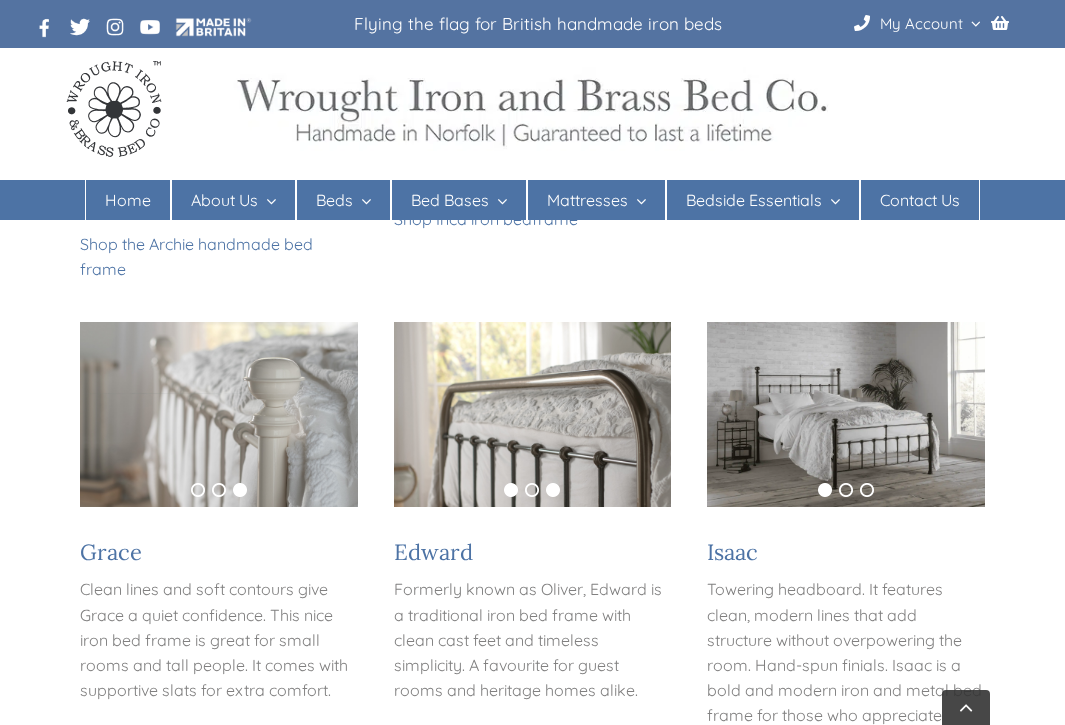 click on "1" at bounding box center [511, 490] 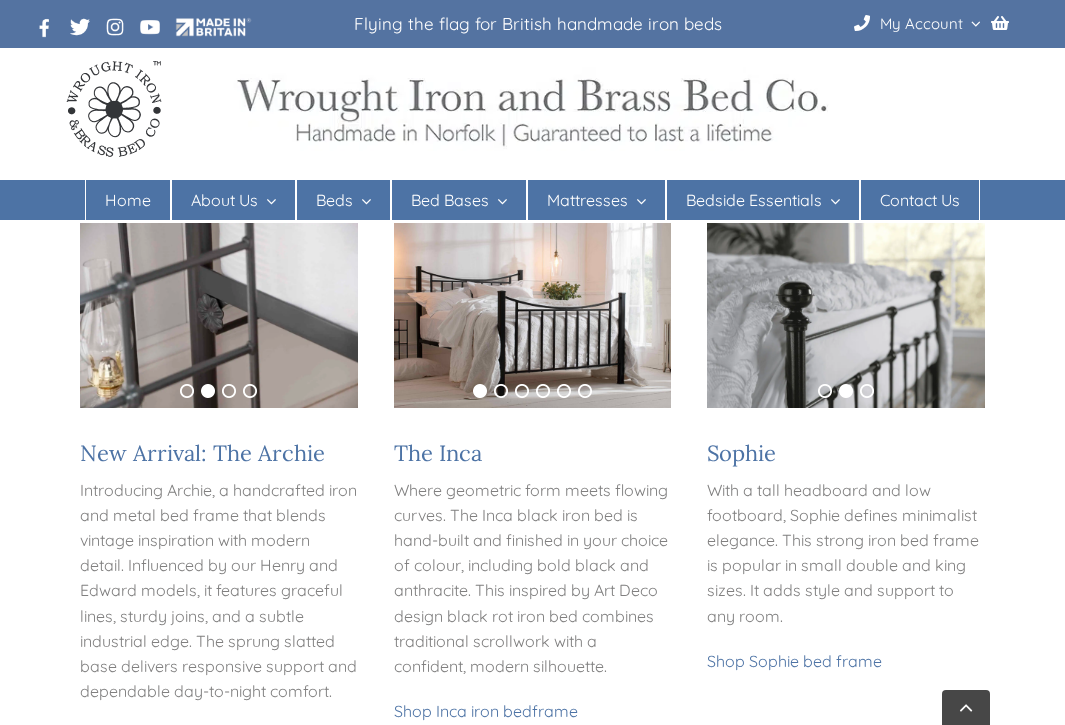 scroll, scrollTop: 419, scrollLeft: 0, axis: vertical 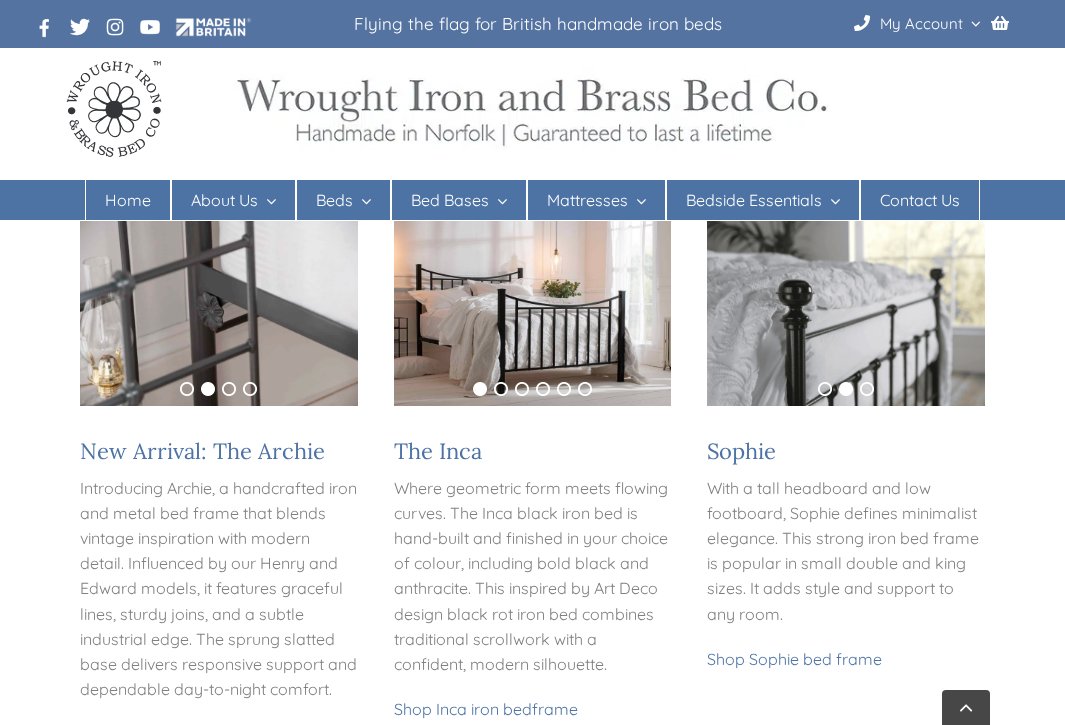 click at bounding box center (845, 313) 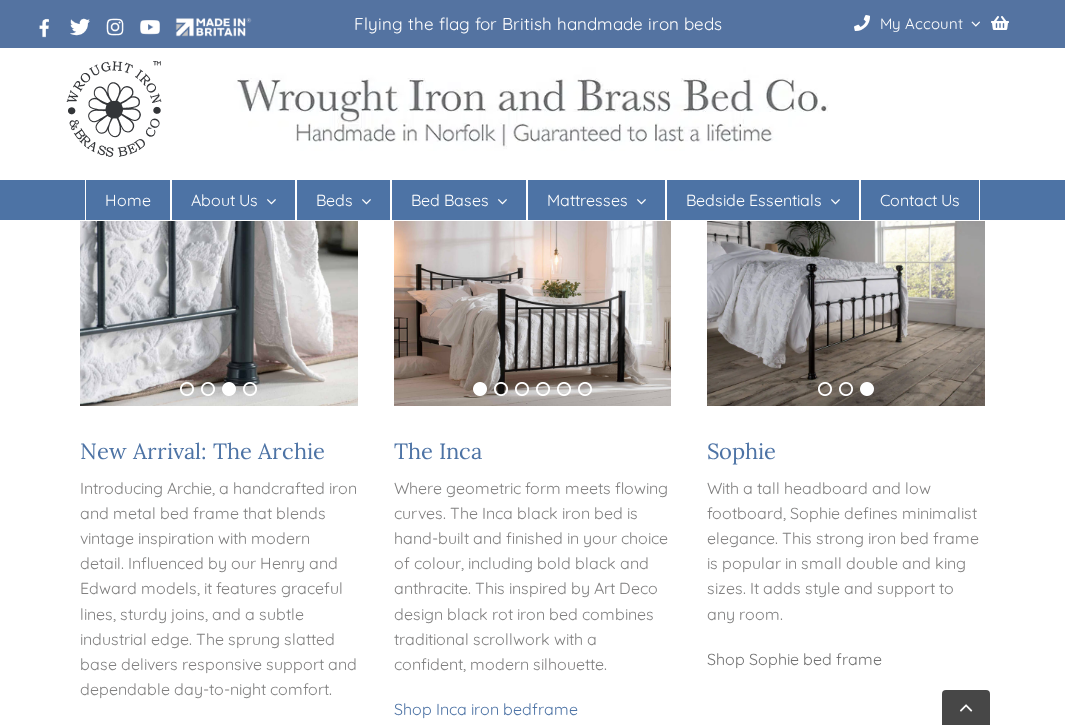 click on "Shop Sophie bed frame" at bounding box center (794, 659) 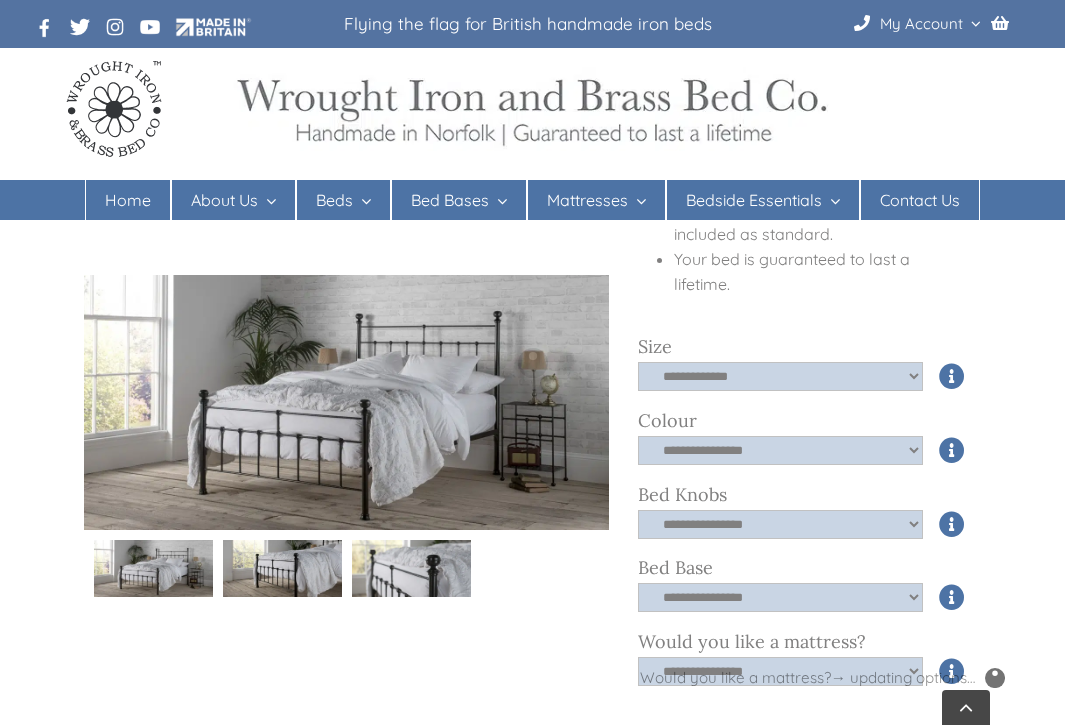 scroll, scrollTop: 700, scrollLeft: 0, axis: vertical 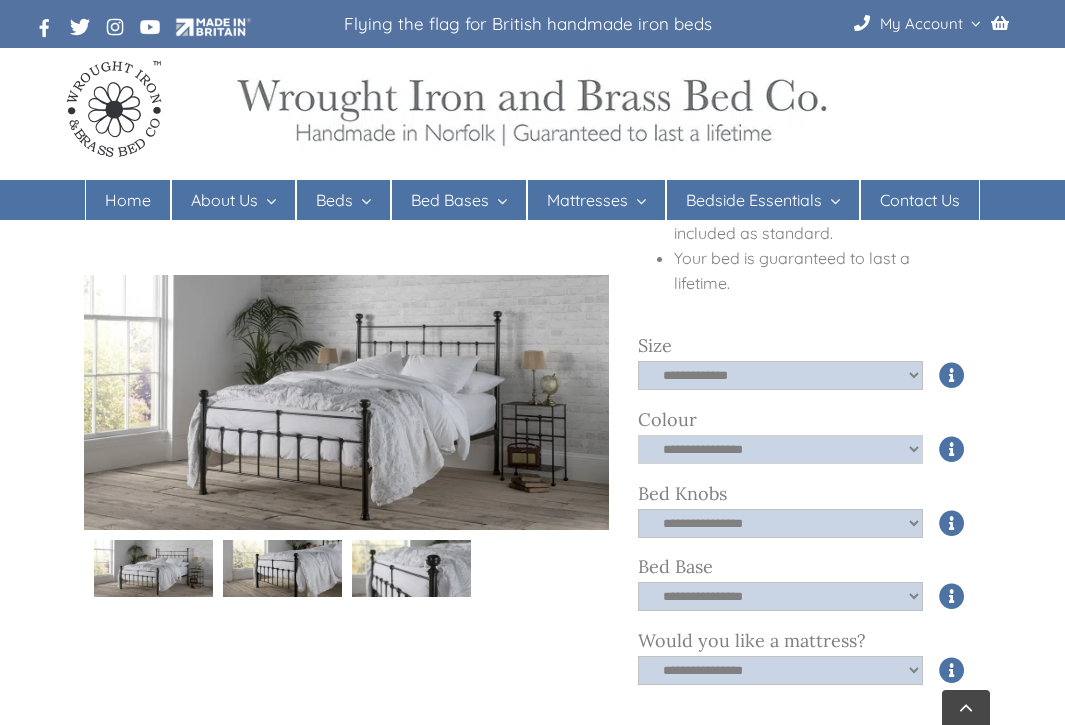 click on "**********" 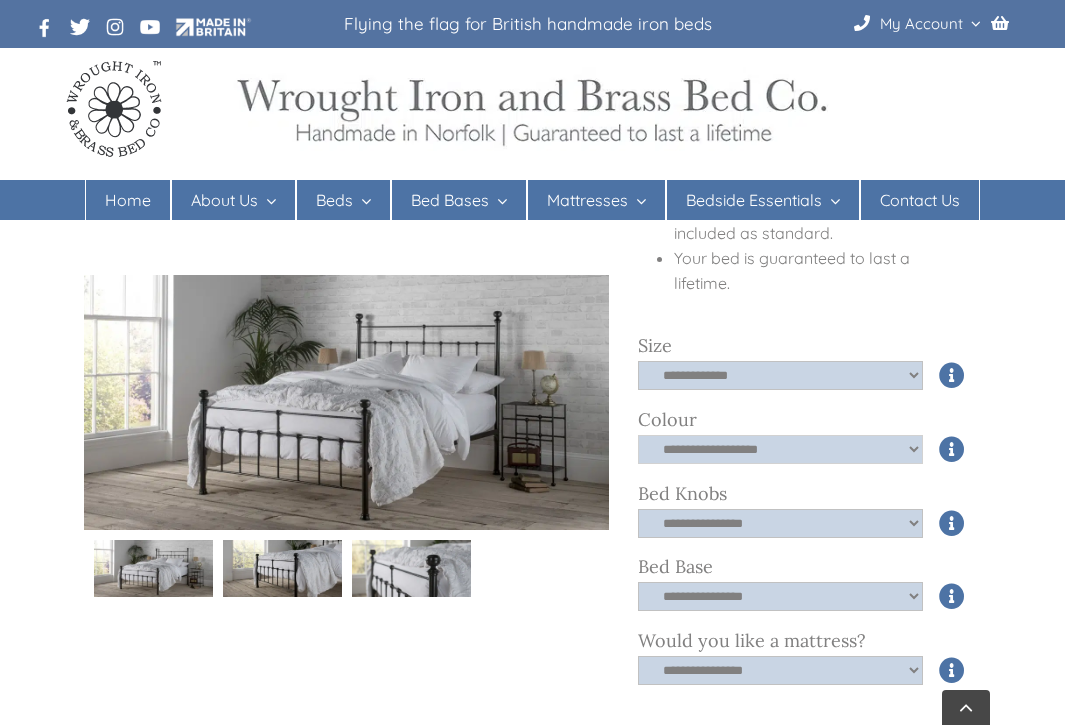 click on "**********" 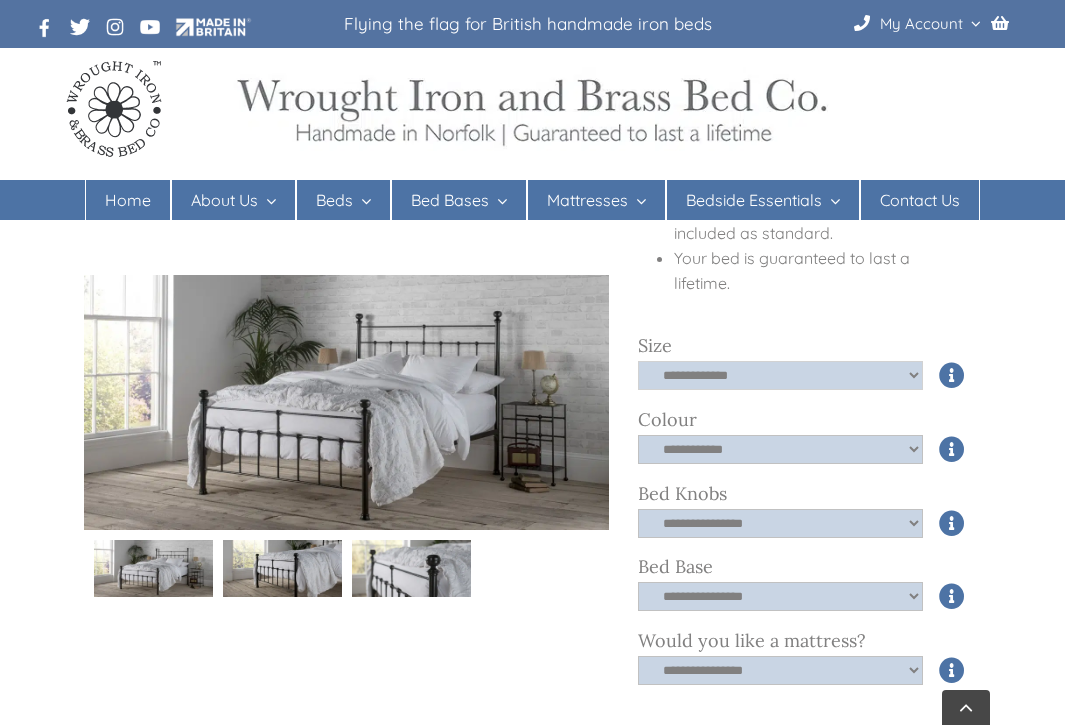 click on "**********" 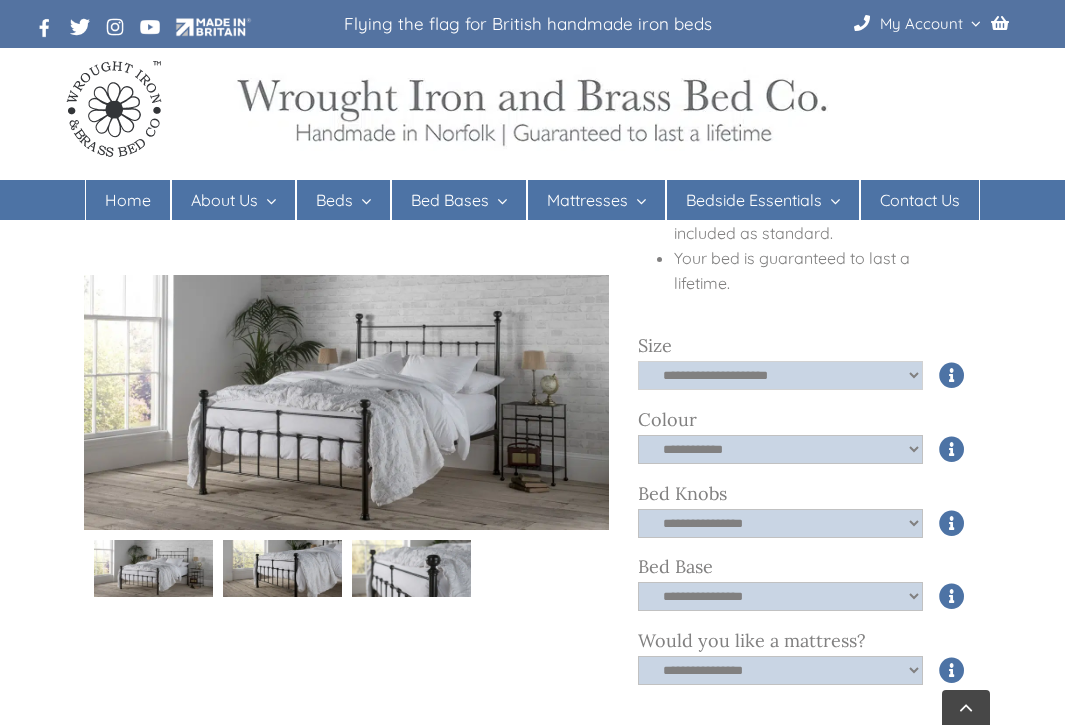 click on "**********" 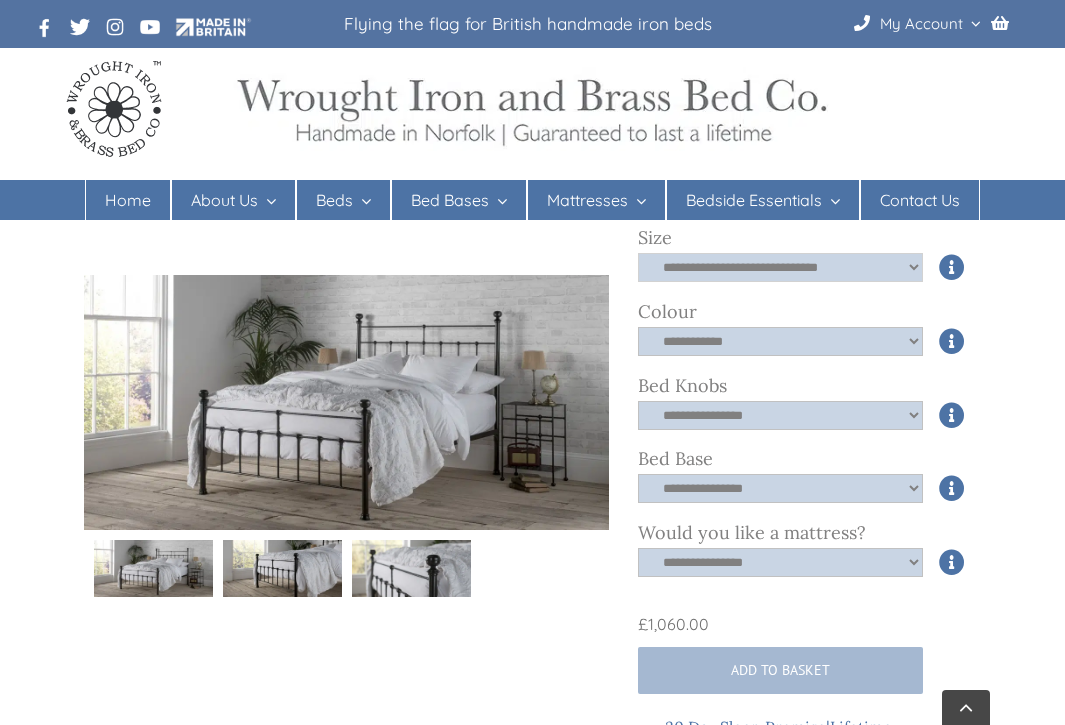 scroll, scrollTop: 818, scrollLeft: 0, axis: vertical 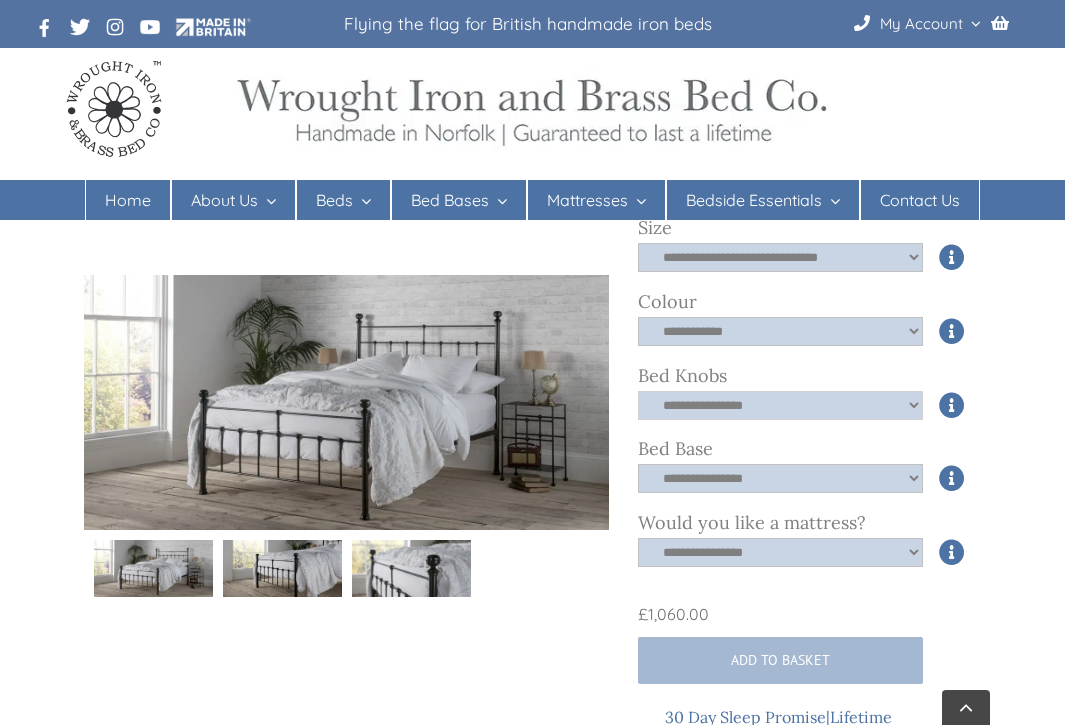 click on "**********" 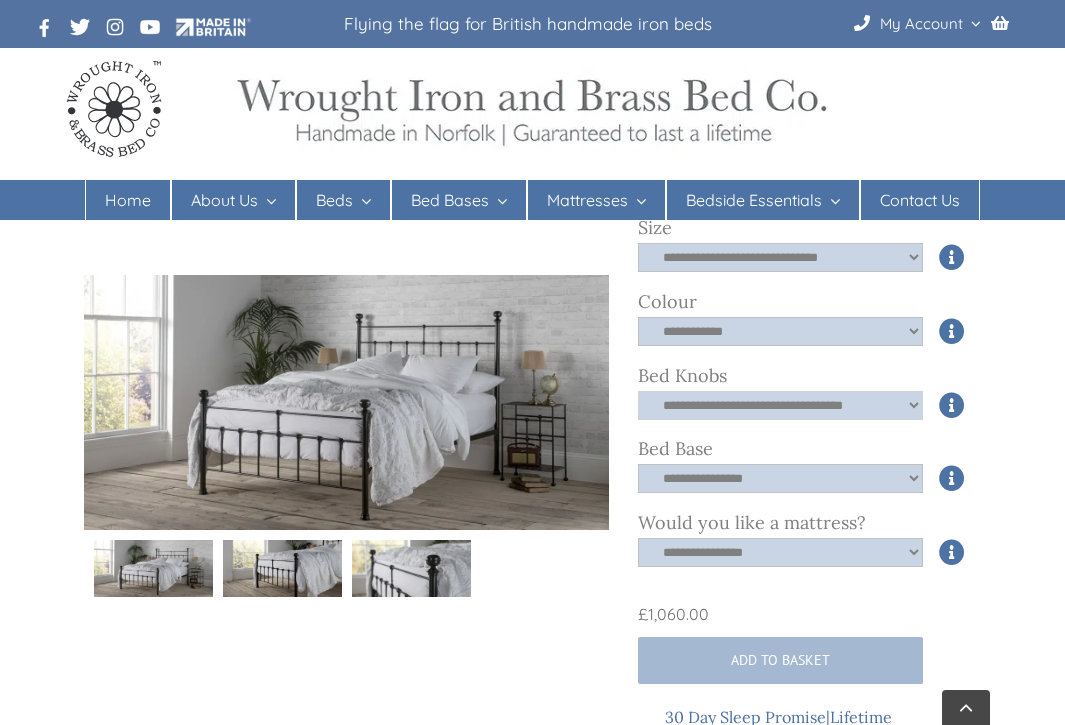 click on "**********" 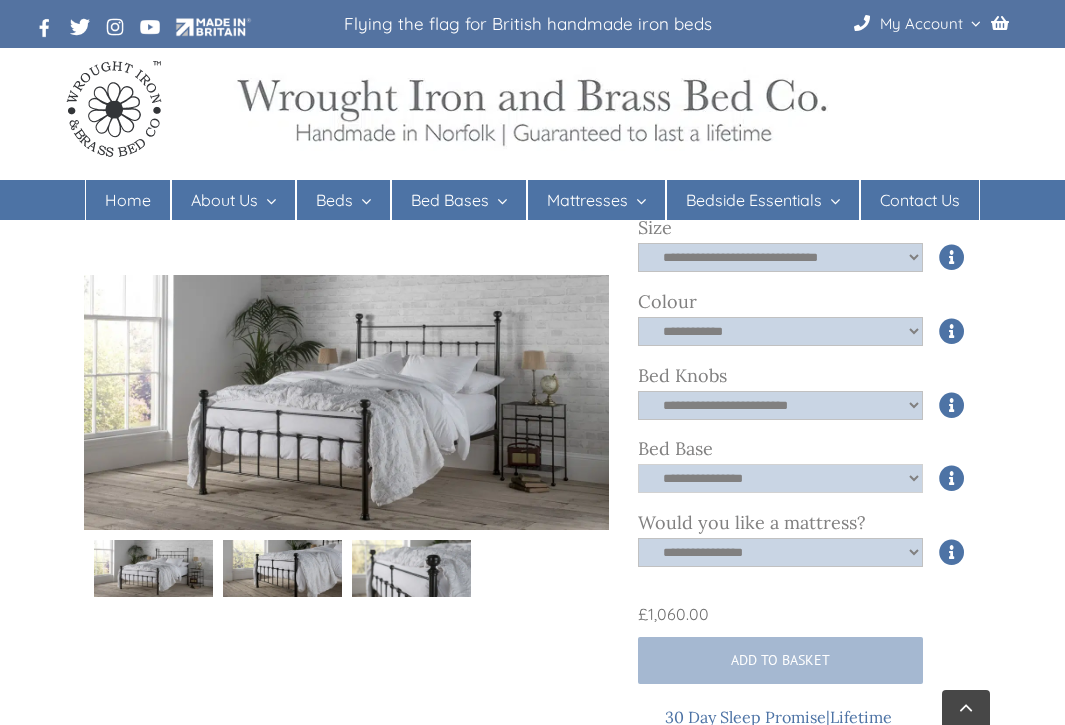 click on "**********" 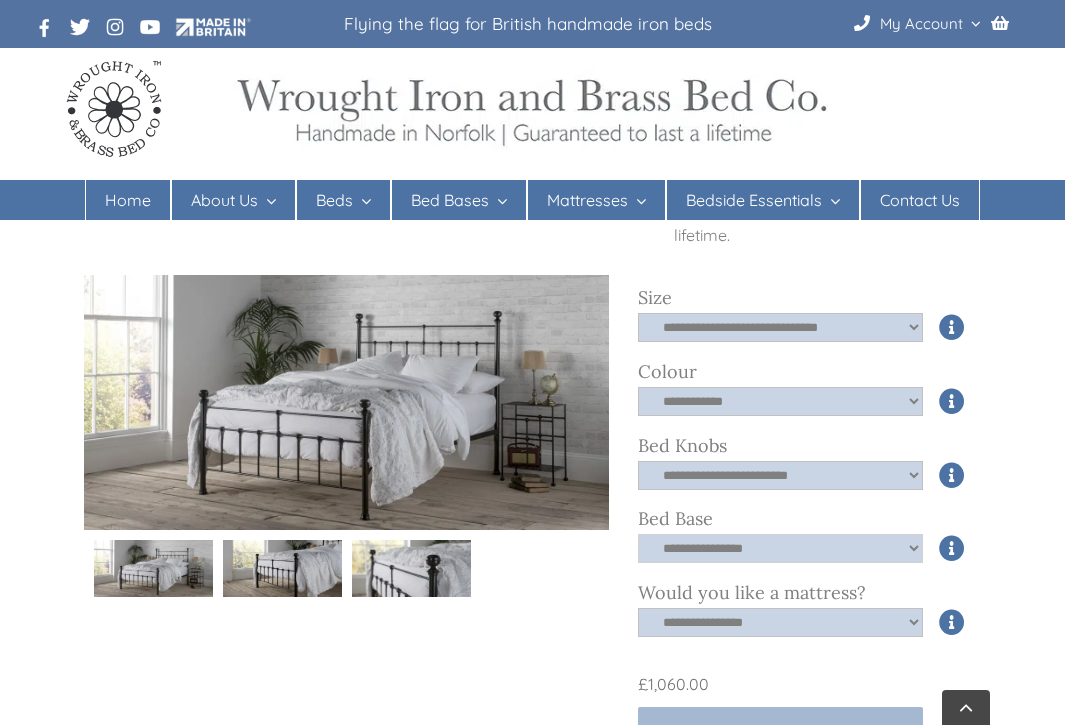 scroll, scrollTop: 747, scrollLeft: 0, axis: vertical 